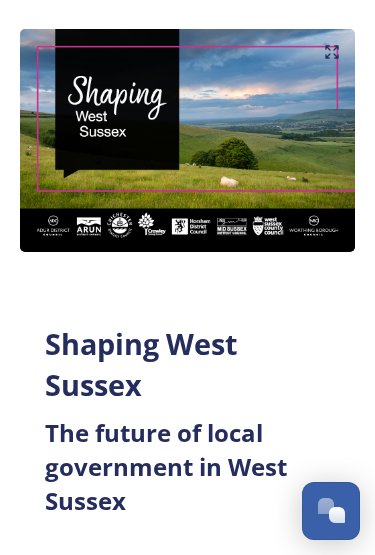 scroll, scrollTop: 239, scrollLeft: 0, axis: vertical 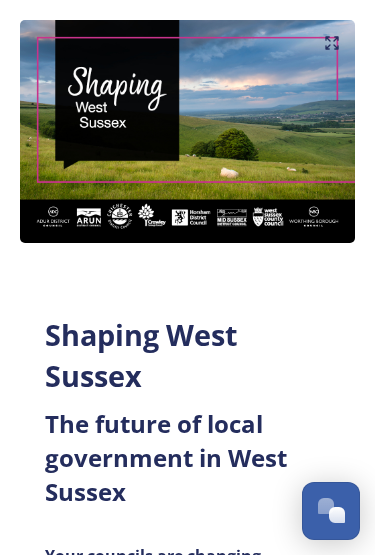 click at bounding box center (187, 131) 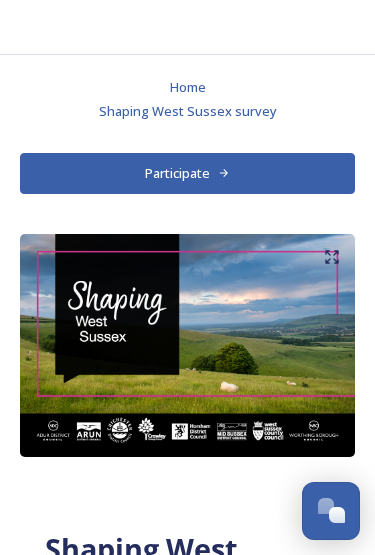 scroll, scrollTop: 27, scrollLeft: 0, axis: vertical 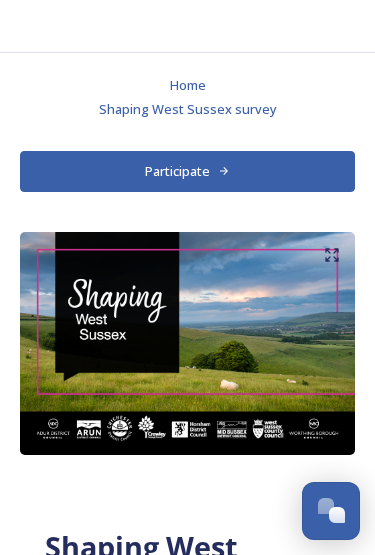 click on "Participate" at bounding box center (187, 171) 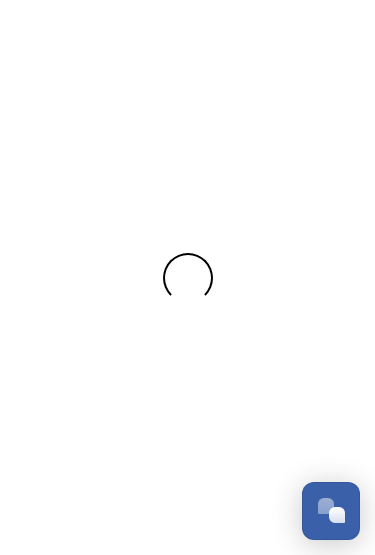 scroll, scrollTop: 0, scrollLeft: 0, axis: both 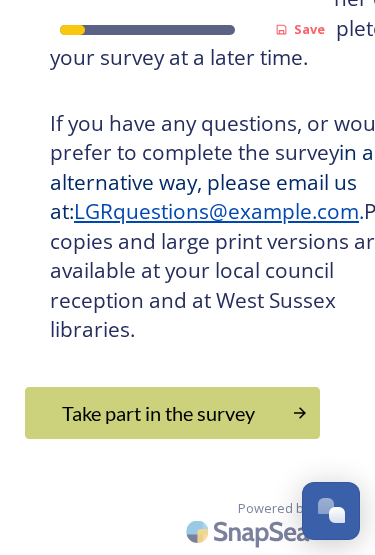 click on "Take part in the survey" at bounding box center (158, 413) 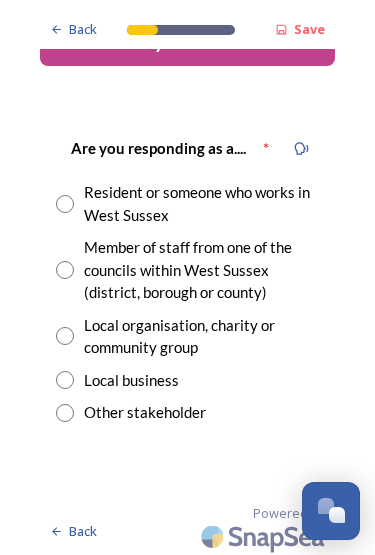 scroll, scrollTop: 59, scrollLeft: 0, axis: vertical 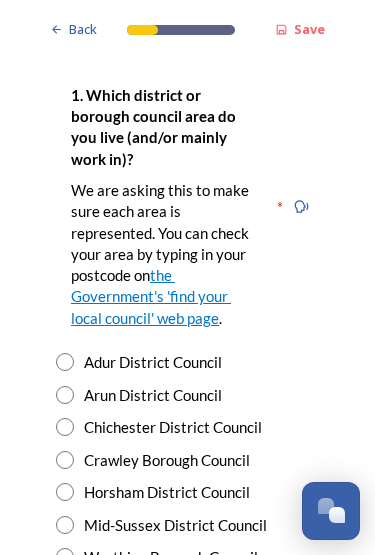 click at bounding box center [65, 427] 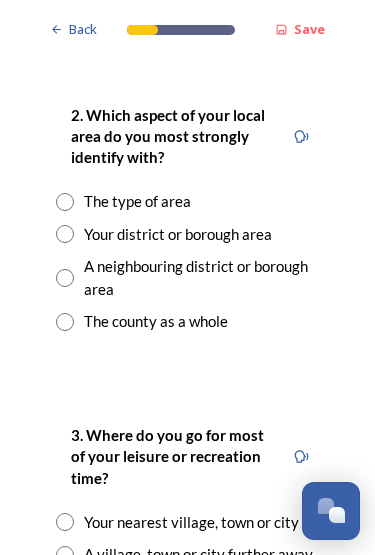 scroll, scrollTop: 1046, scrollLeft: 0, axis: vertical 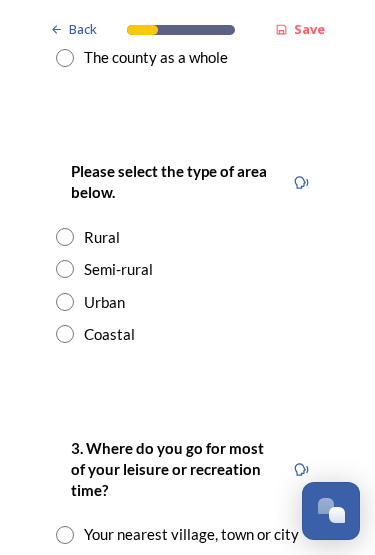 click at bounding box center (65, 269) 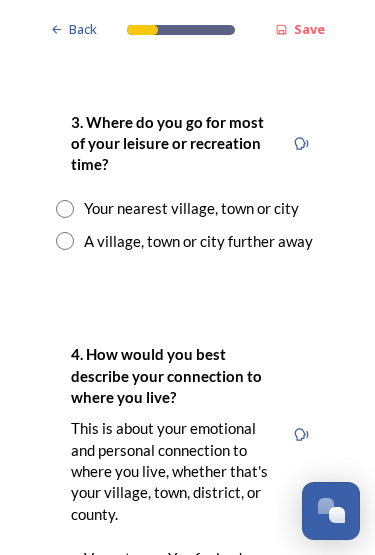 scroll, scrollTop: 1636, scrollLeft: 0, axis: vertical 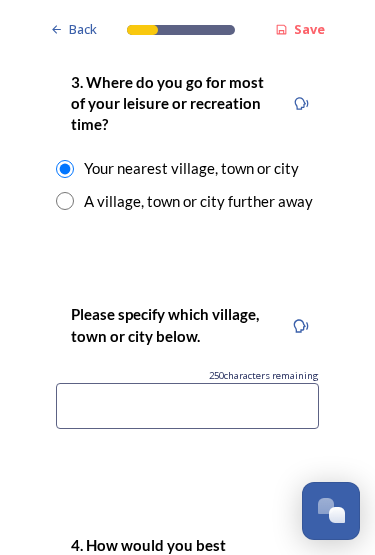 click at bounding box center [187, 406] 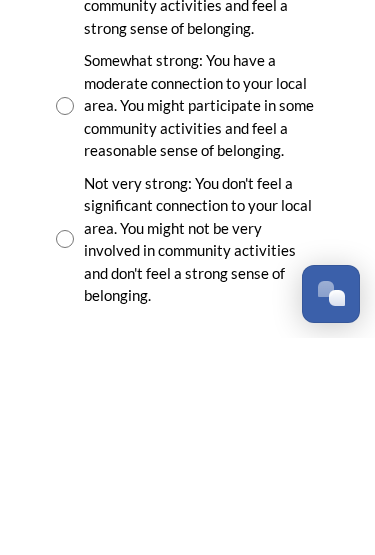 scroll, scrollTop: 2269, scrollLeft: 0, axis: vertical 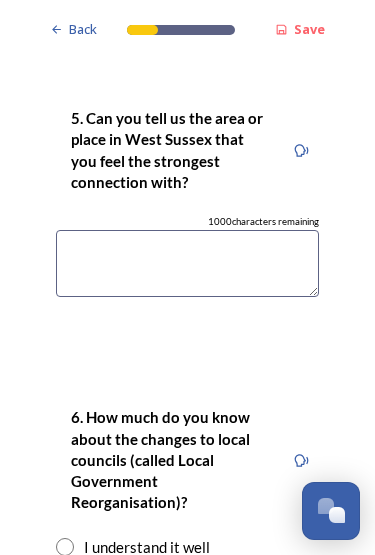 click at bounding box center (187, 263) 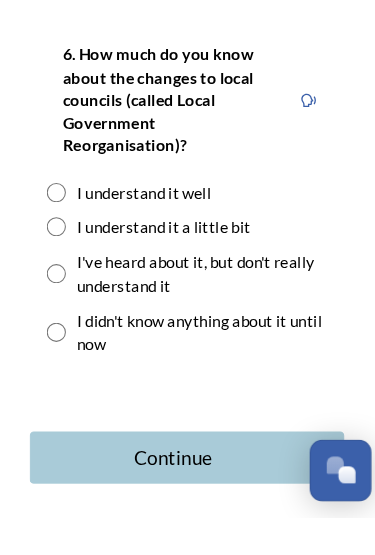 scroll, scrollTop: 3072, scrollLeft: 0, axis: vertical 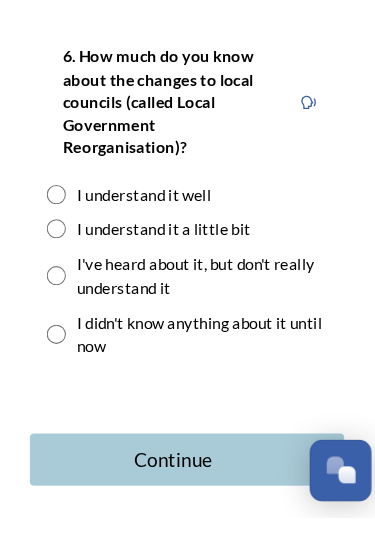 type on "Home" 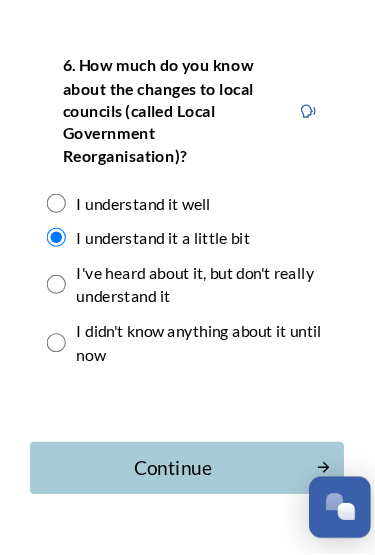scroll, scrollTop: 3097, scrollLeft: 0, axis: vertical 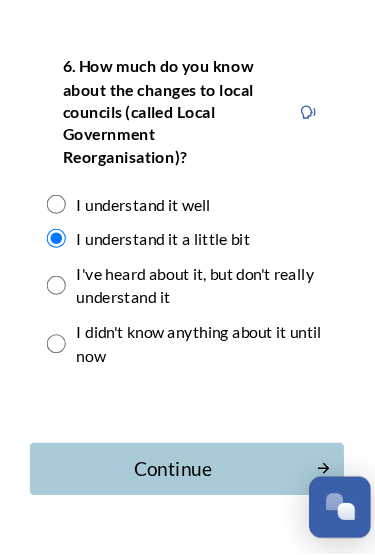 click on "Continue" at bounding box center [174, 475] 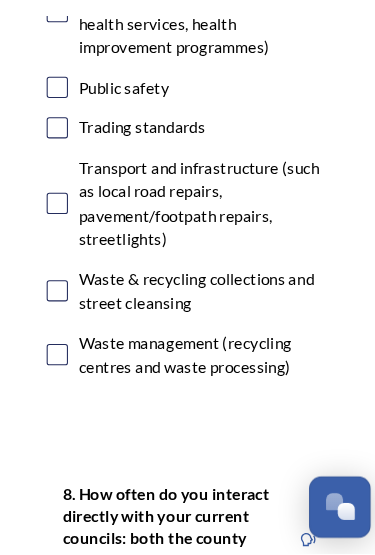 scroll, scrollTop: 1418, scrollLeft: 0, axis: vertical 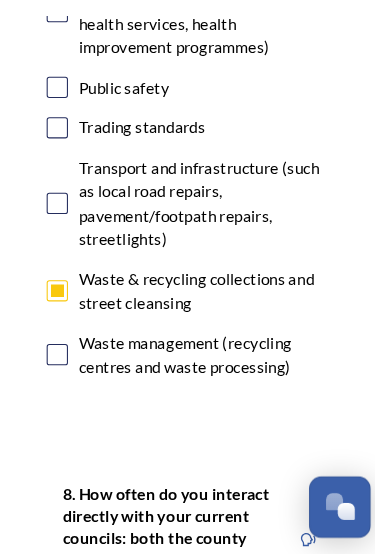checkbox on "true" 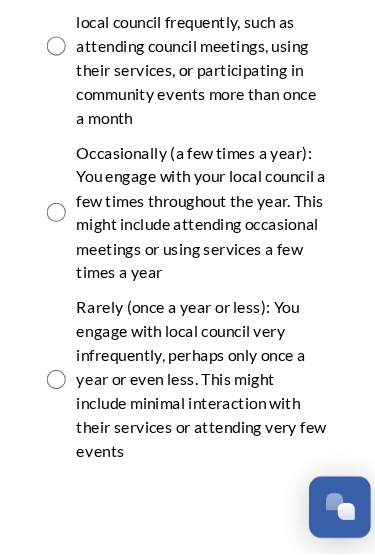 scroll, scrollTop: 2035, scrollLeft: 0, axis: vertical 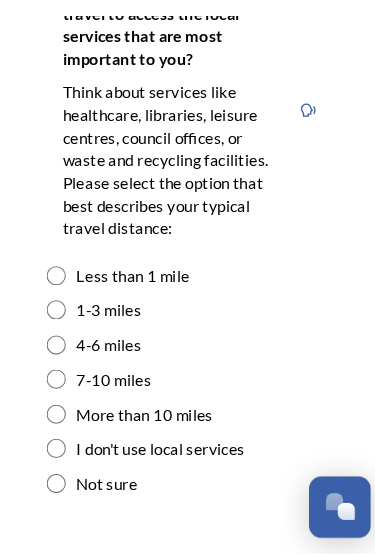 click at bounding box center (65, 326) 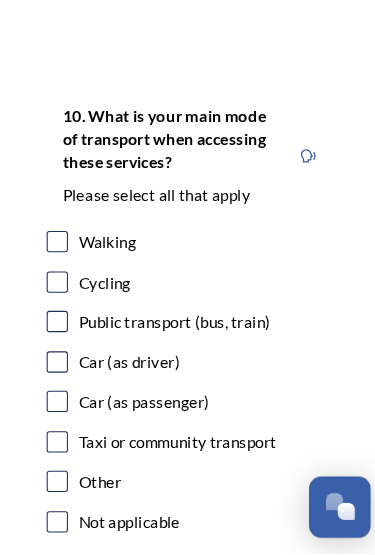 scroll, scrollTop: 3038, scrollLeft: 0, axis: vertical 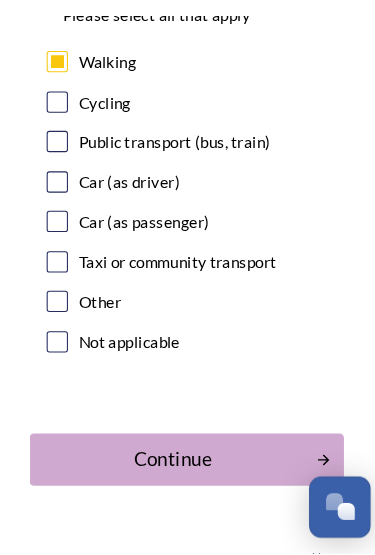 click on "Continue" at bounding box center [174, 466] 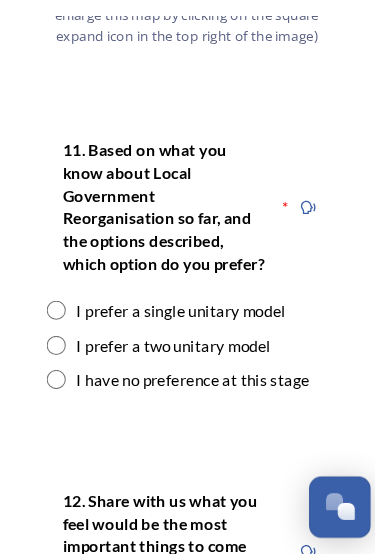 scroll, scrollTop: 2509, scrollLeft: 0, axis: vertical 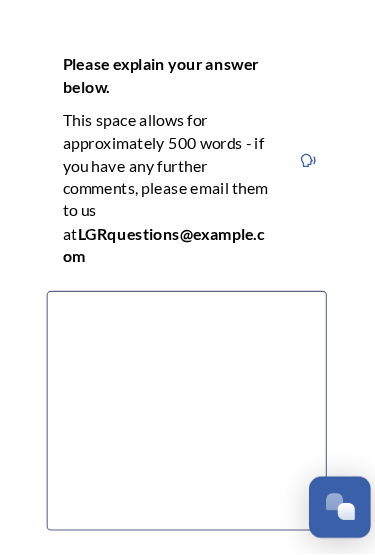 click at bounding box center [187, 420] 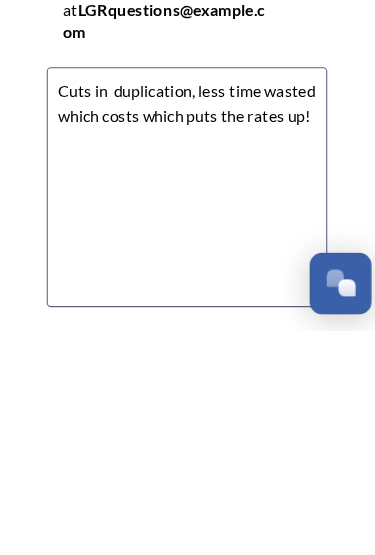 type on "Cuts in  duplication, less time wasted which costs which puts the rates up!" 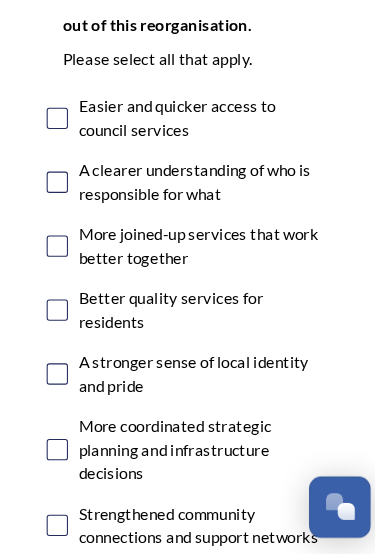 scroll, scrollTop: 3578, scrollLeft: 0, axis: vertical 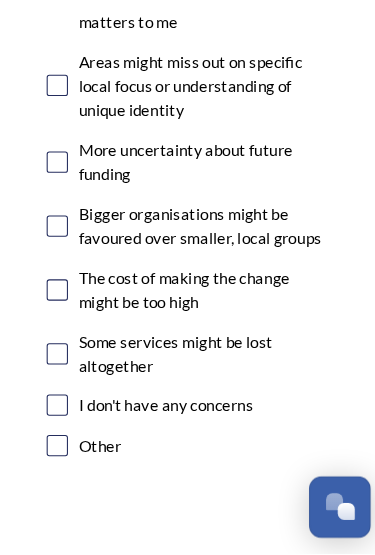 click at bounding box center [66, 415] 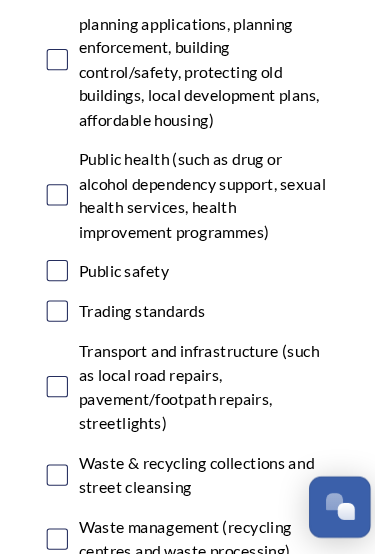 scroll, scrollTop: 6316, scrollLeft: 0, axis: vertical 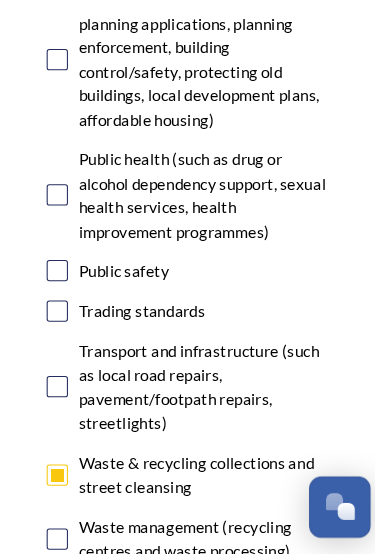 click at bounding box center [66, 398] 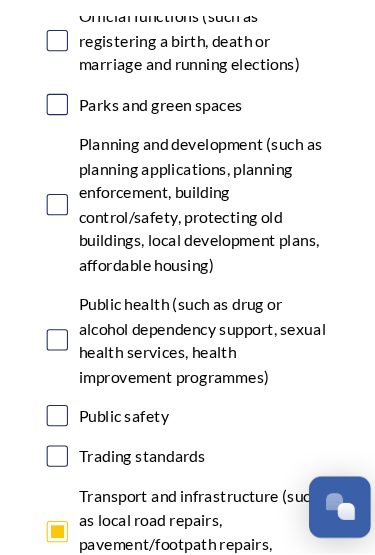 scroll, scrollTop: 6182, scrollLeft: 0, axis: vertical 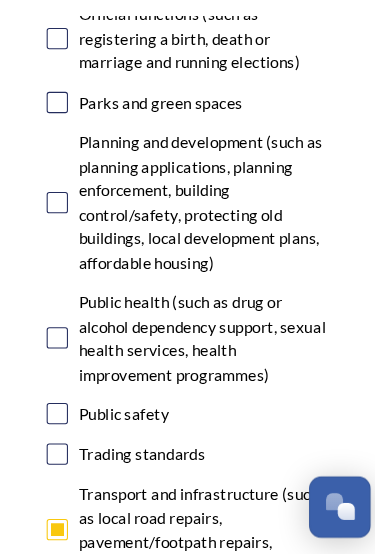 click at bounding box center [66, 225] 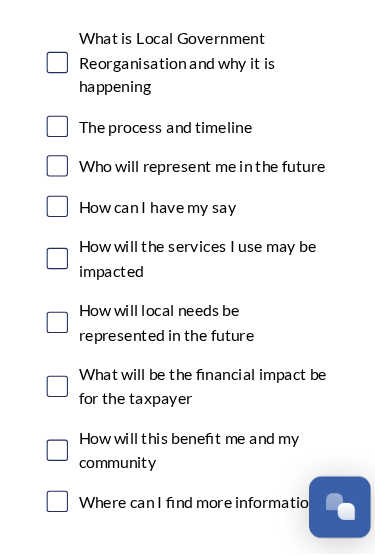 scroll, scrollTop: 7137, scrollLeft: 0, axis: vertical 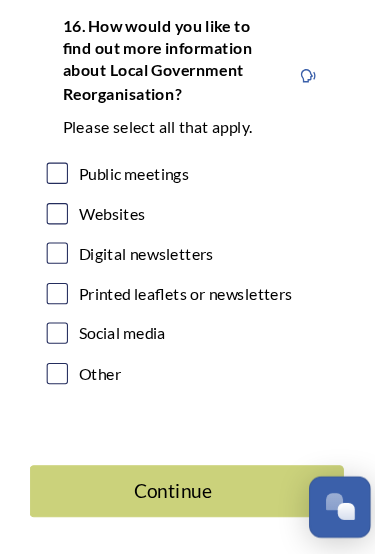 click at bounding box center [66, 236] 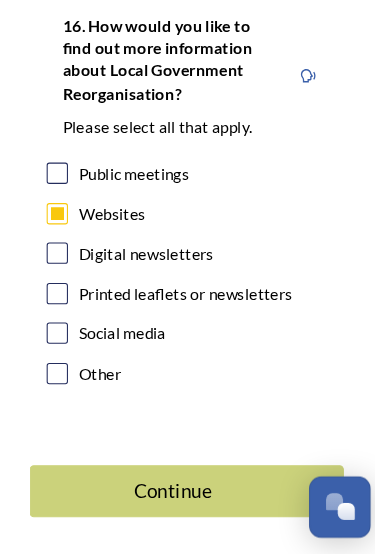 click on "Continue" at bounding box center [187, 496] 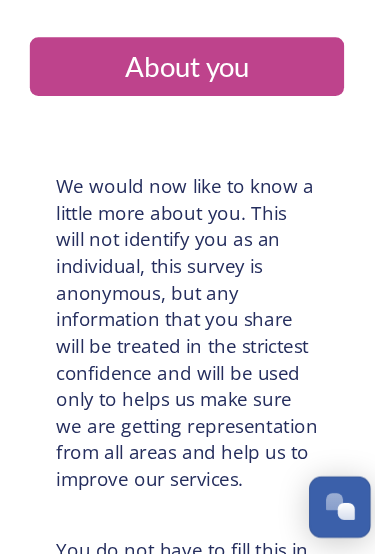 scroll, scrollTop: 0, scrollLeft: 0, axis: both 